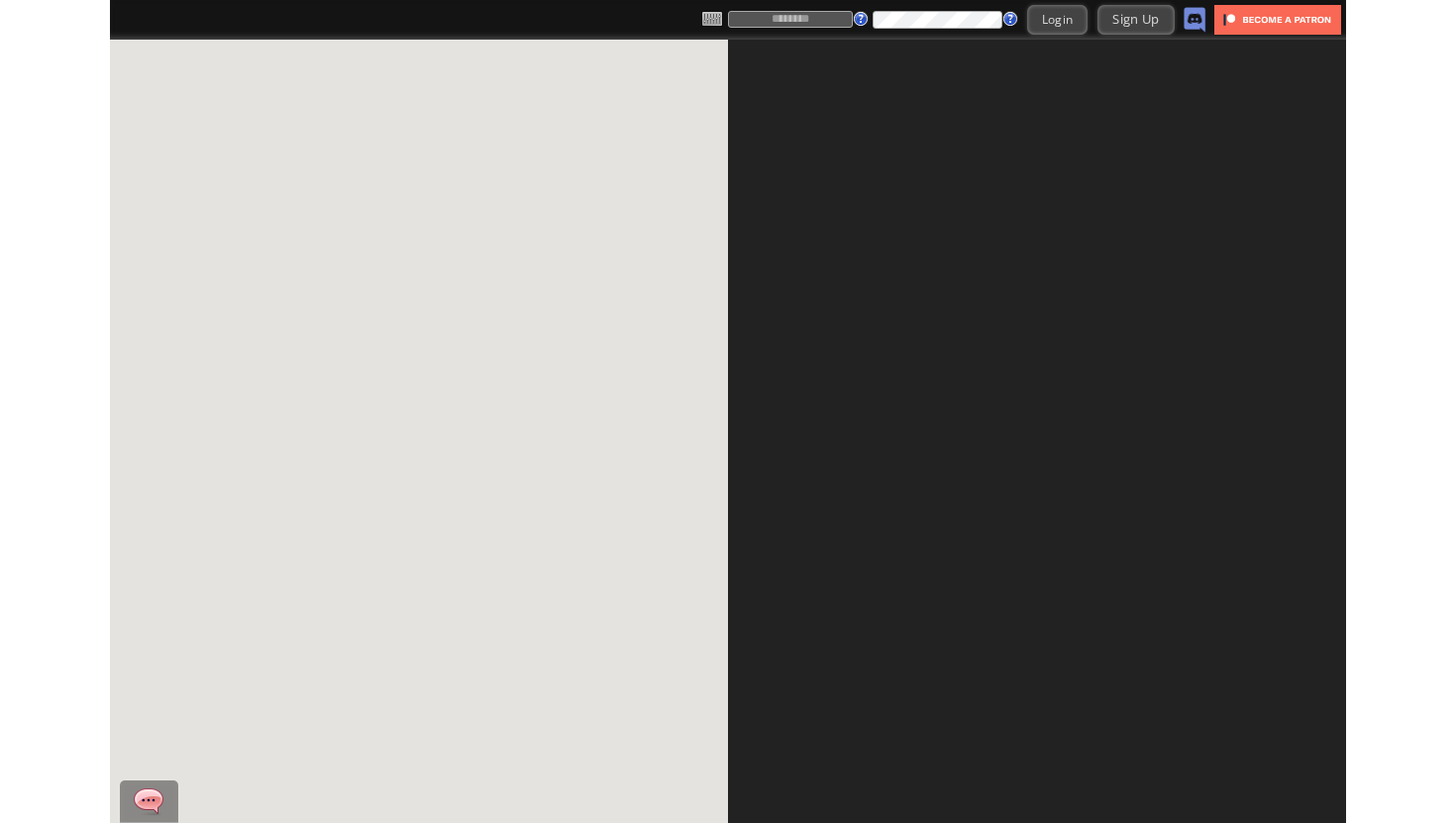 scroll, scrollTop: 0, scrollLeft: 0, axis: both 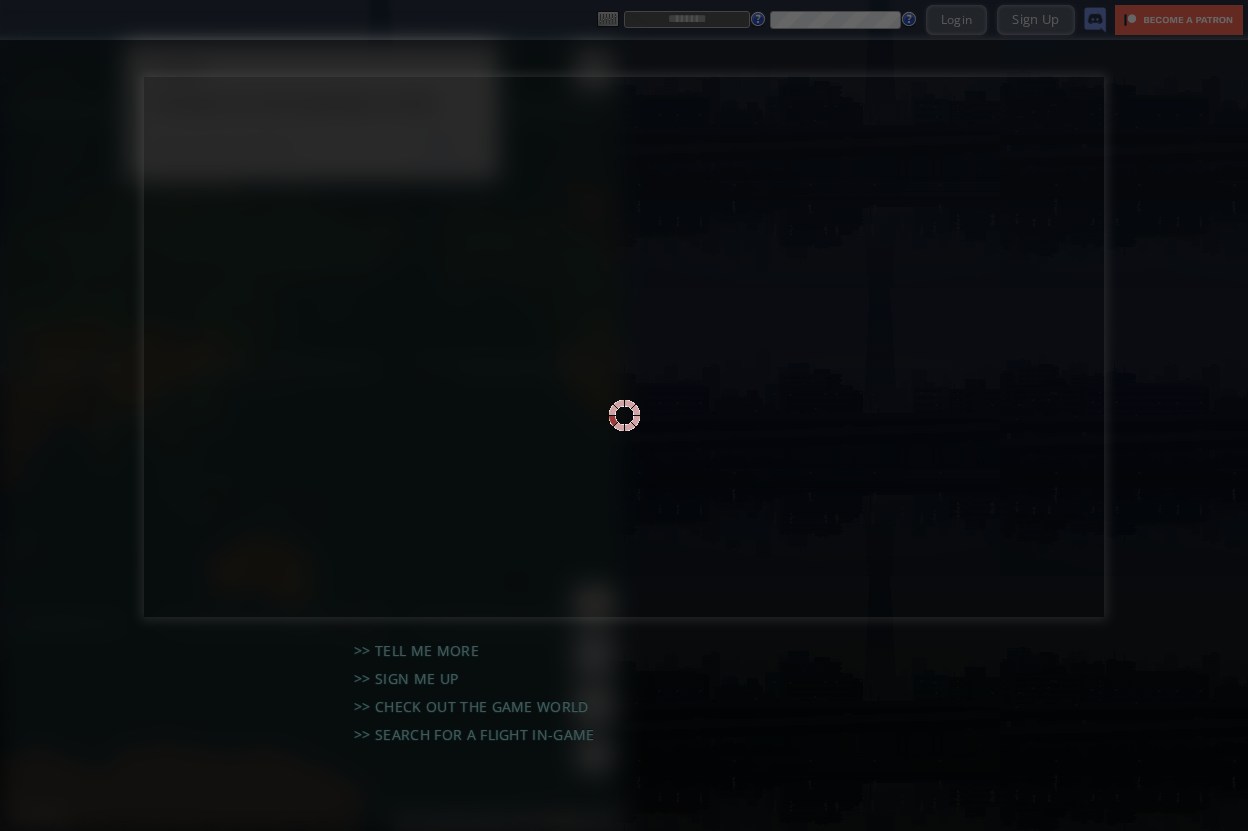 click at bounding box center [624, 415] 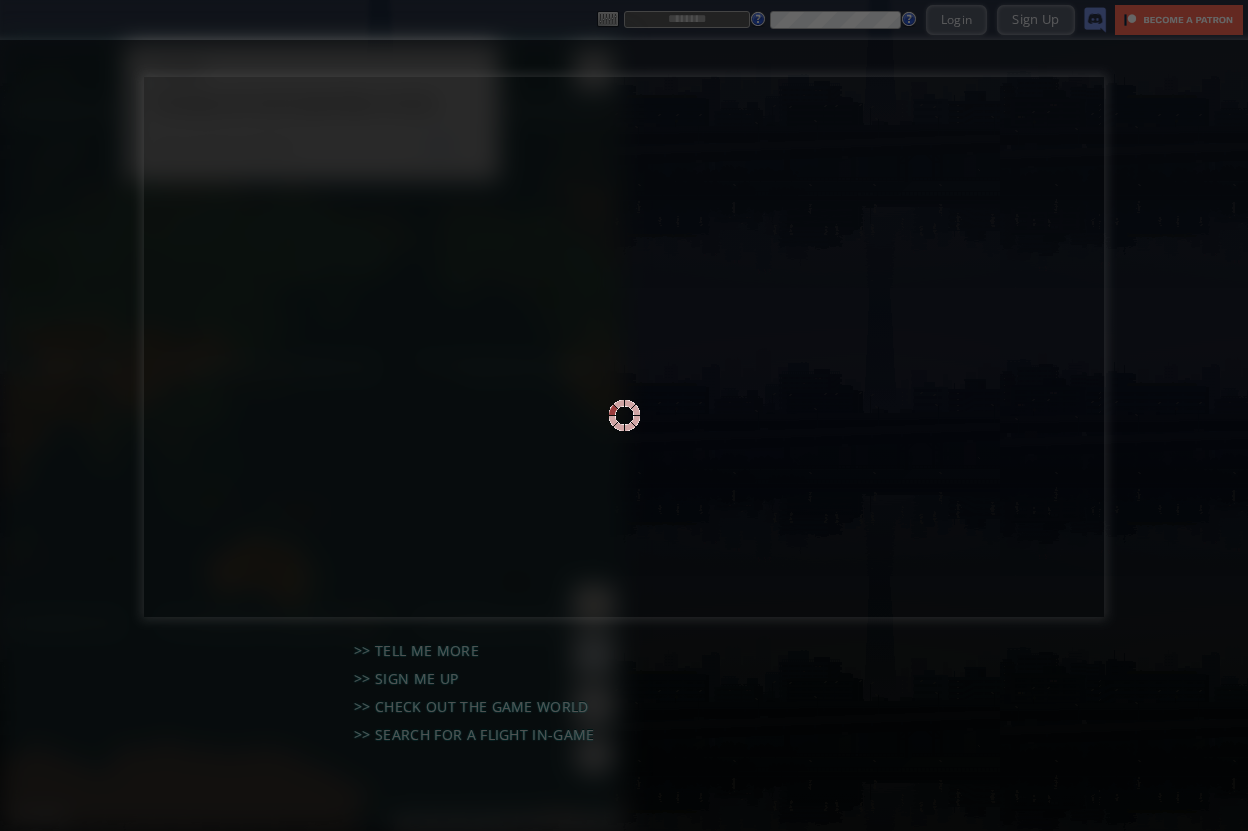 click at bounding box center (624, 415) 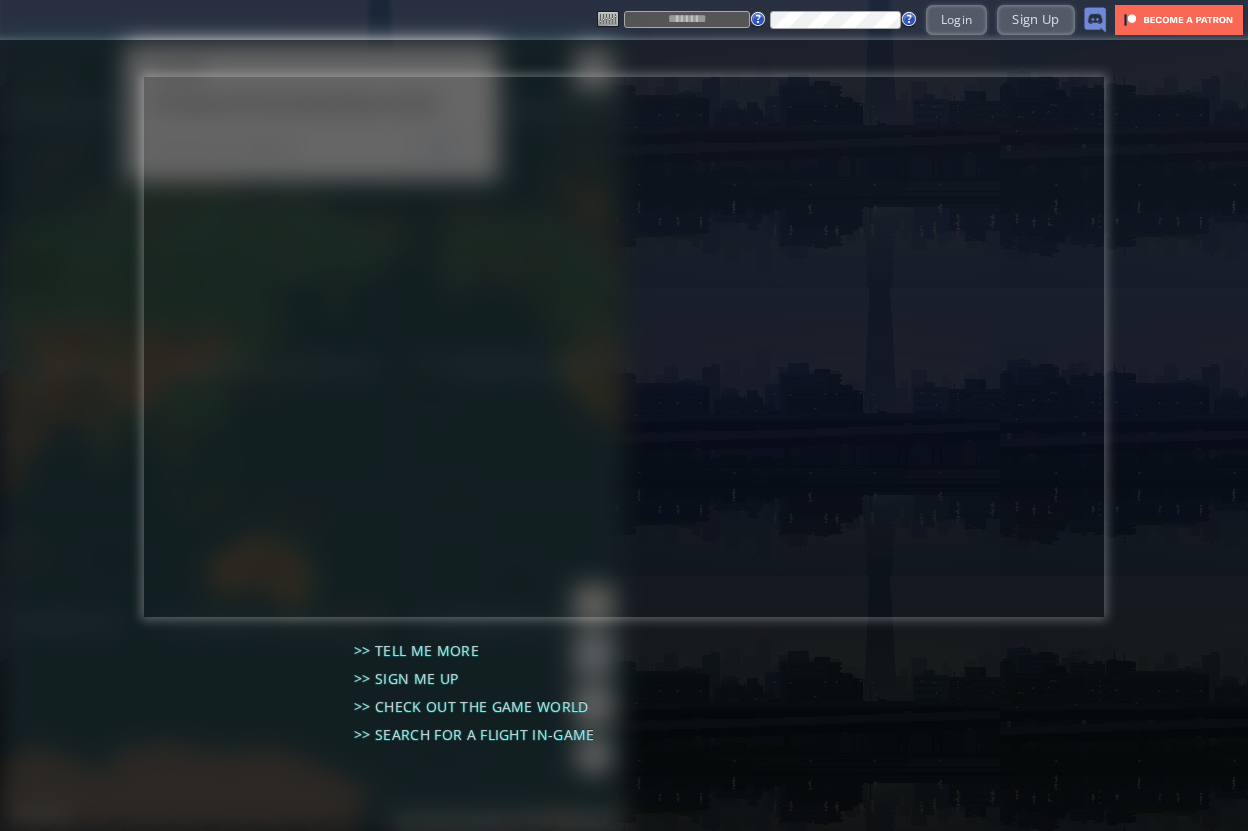 type on "******" 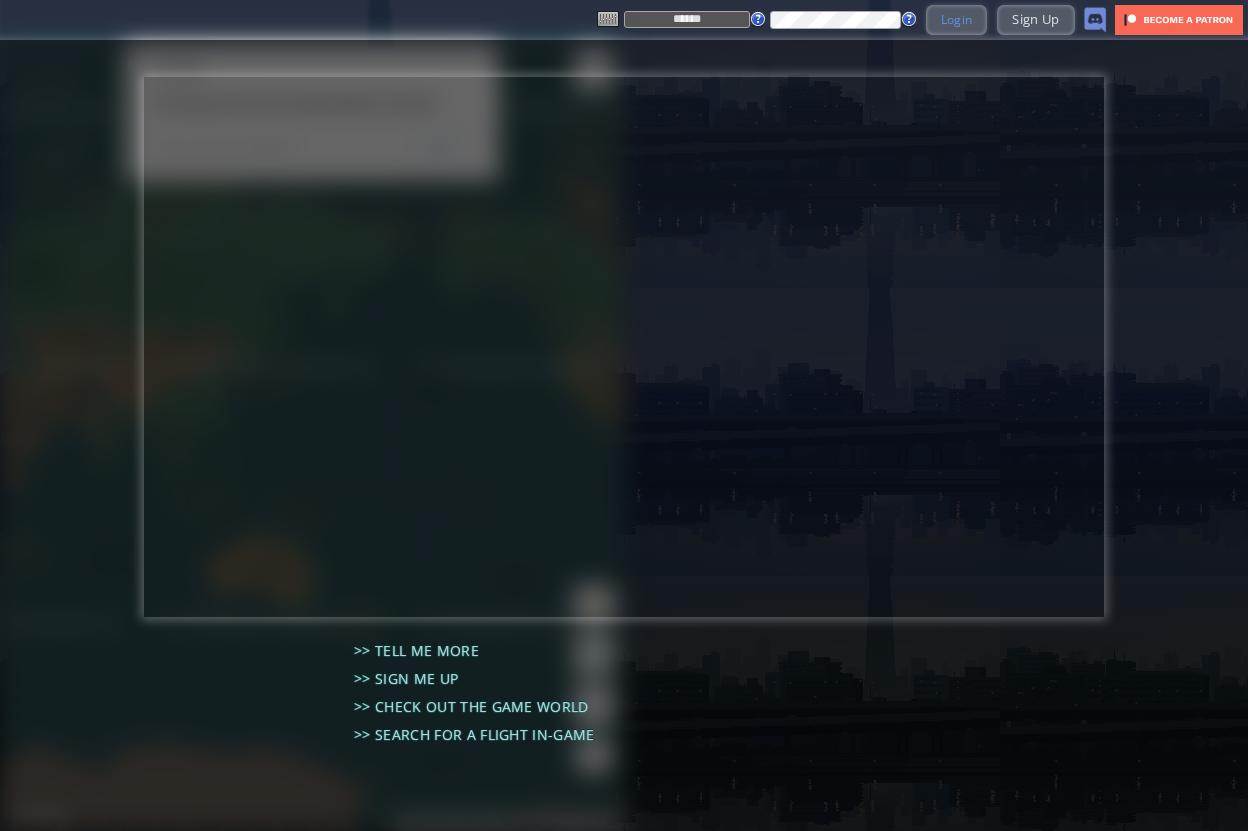 click on "Login" at bounding box center [957, 19] 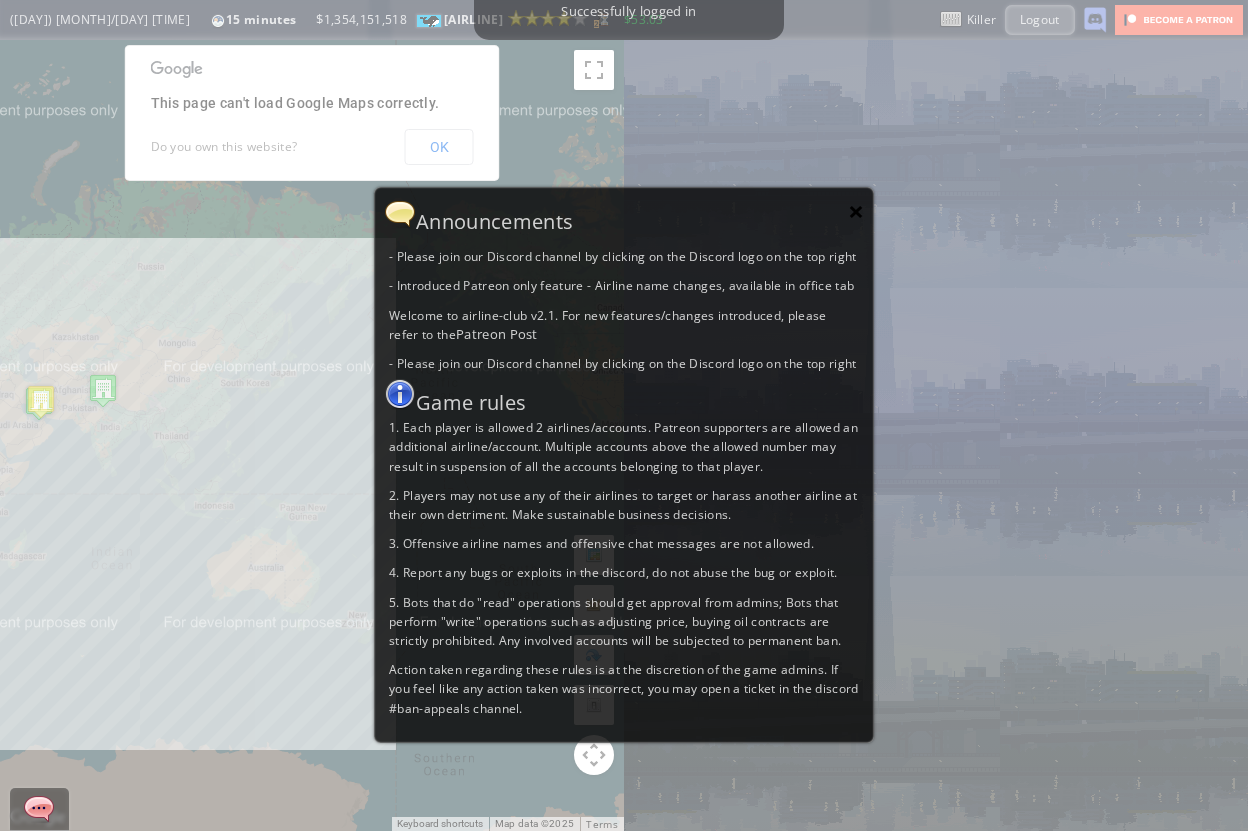click on "×" at bounding box center (856, 211) 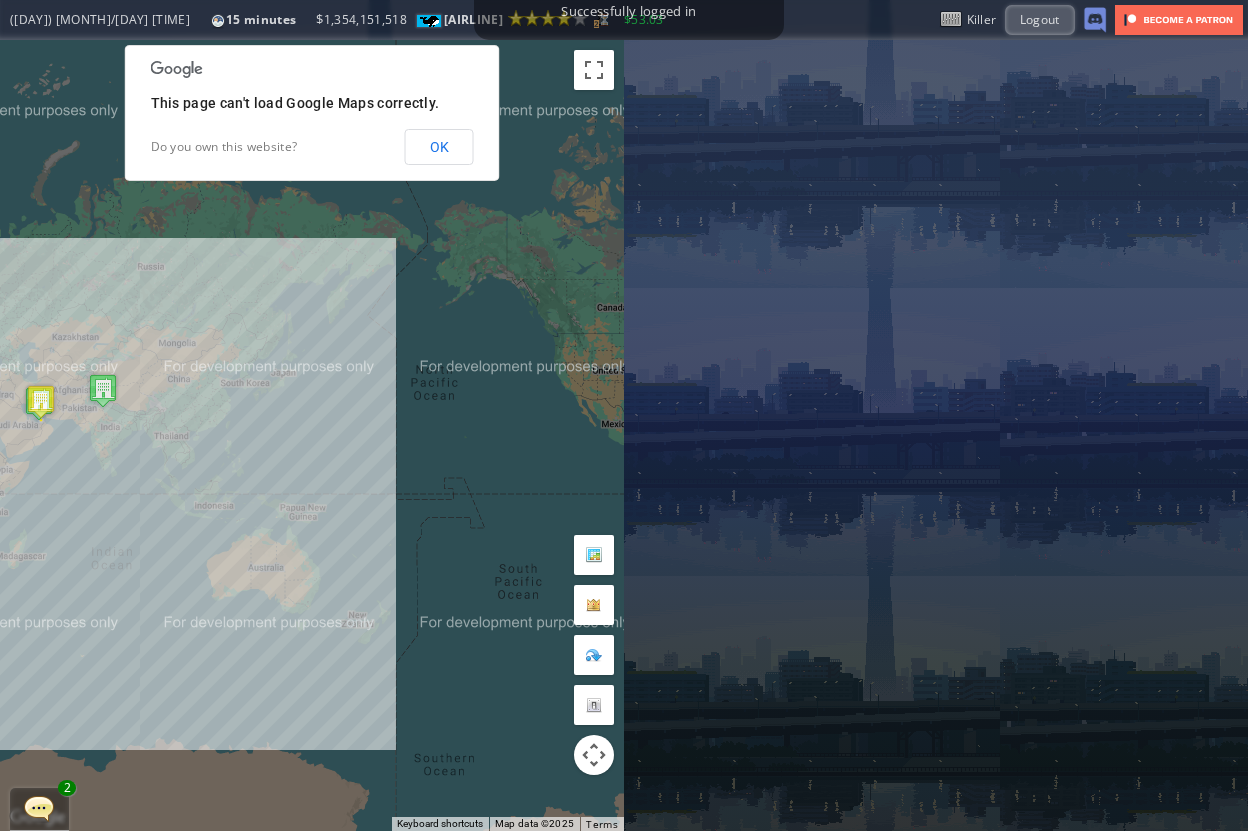 click on "This page can't load Google Maps correctly. Do you own this website? OK" at bounding box center (312, 113) 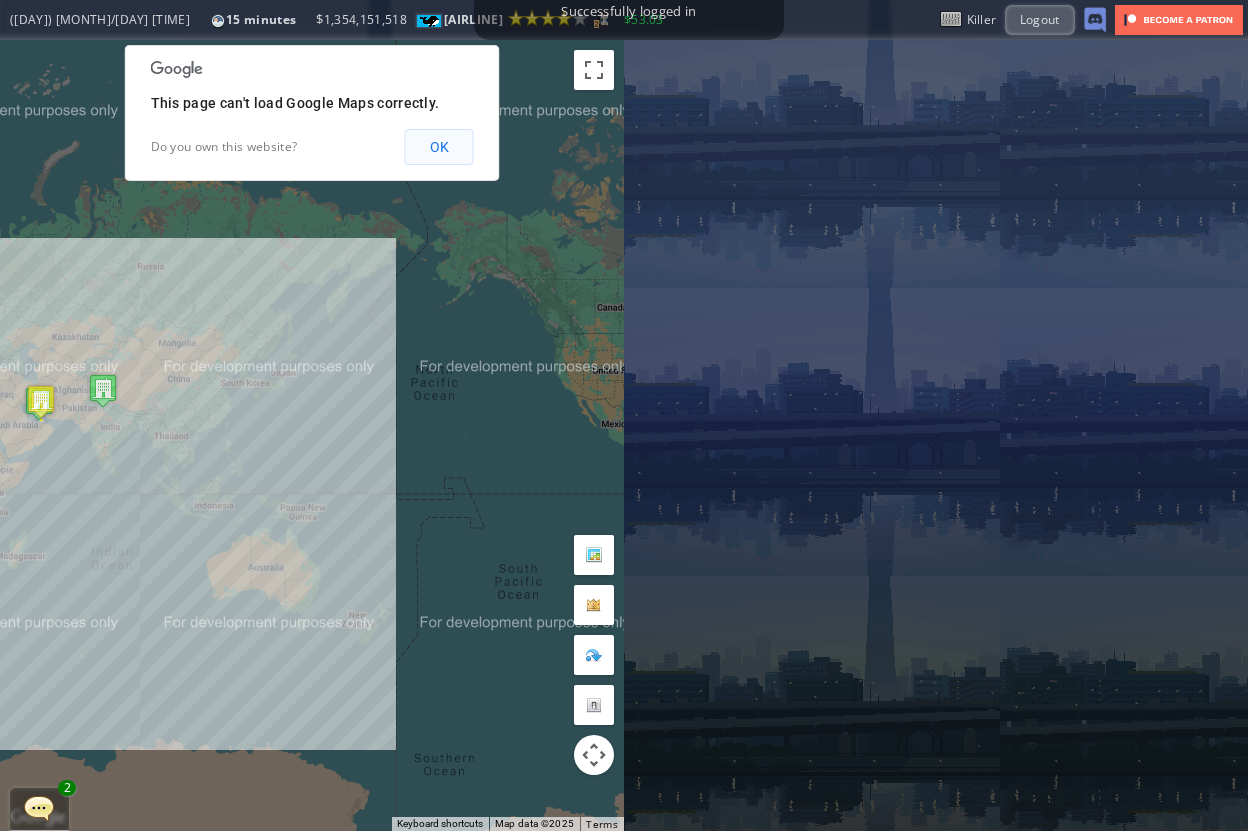 click on "OK" at bounding box center (439, 147) 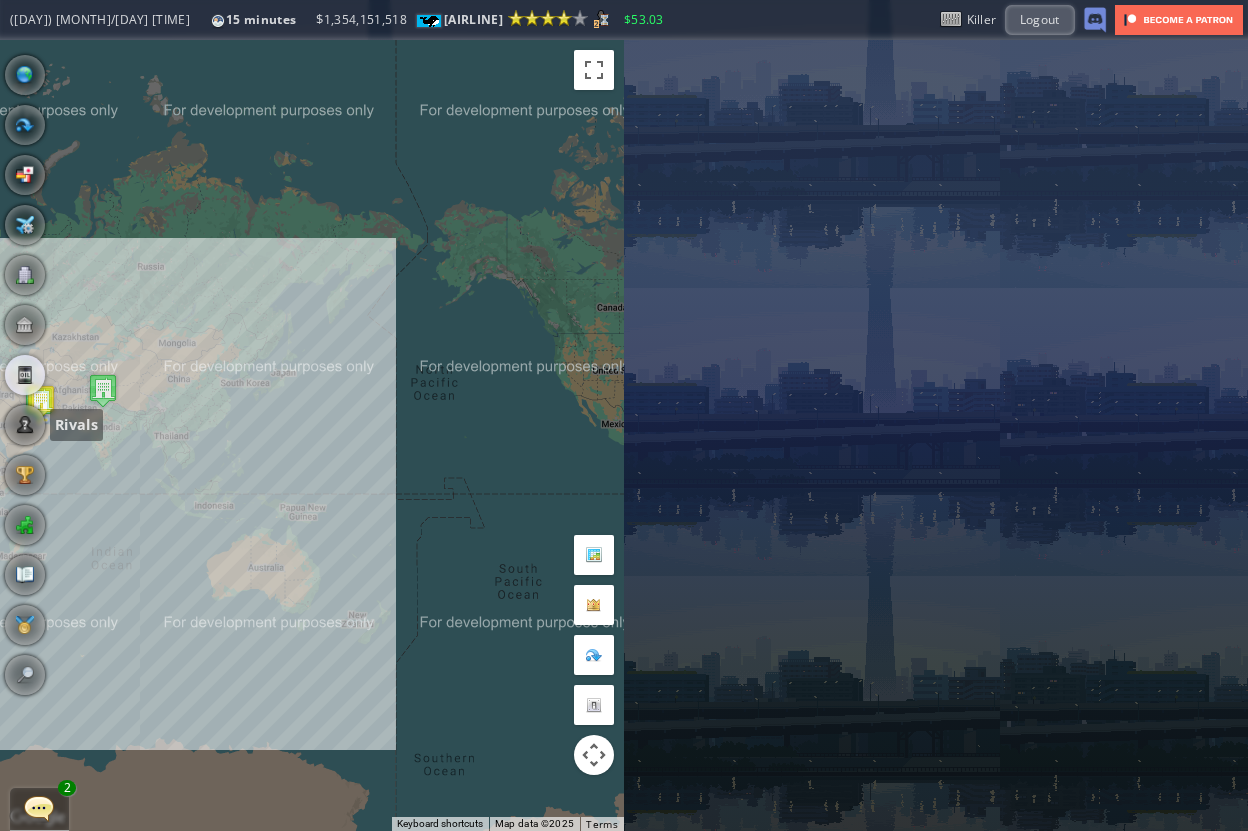 click at bounding box center (25, 375) 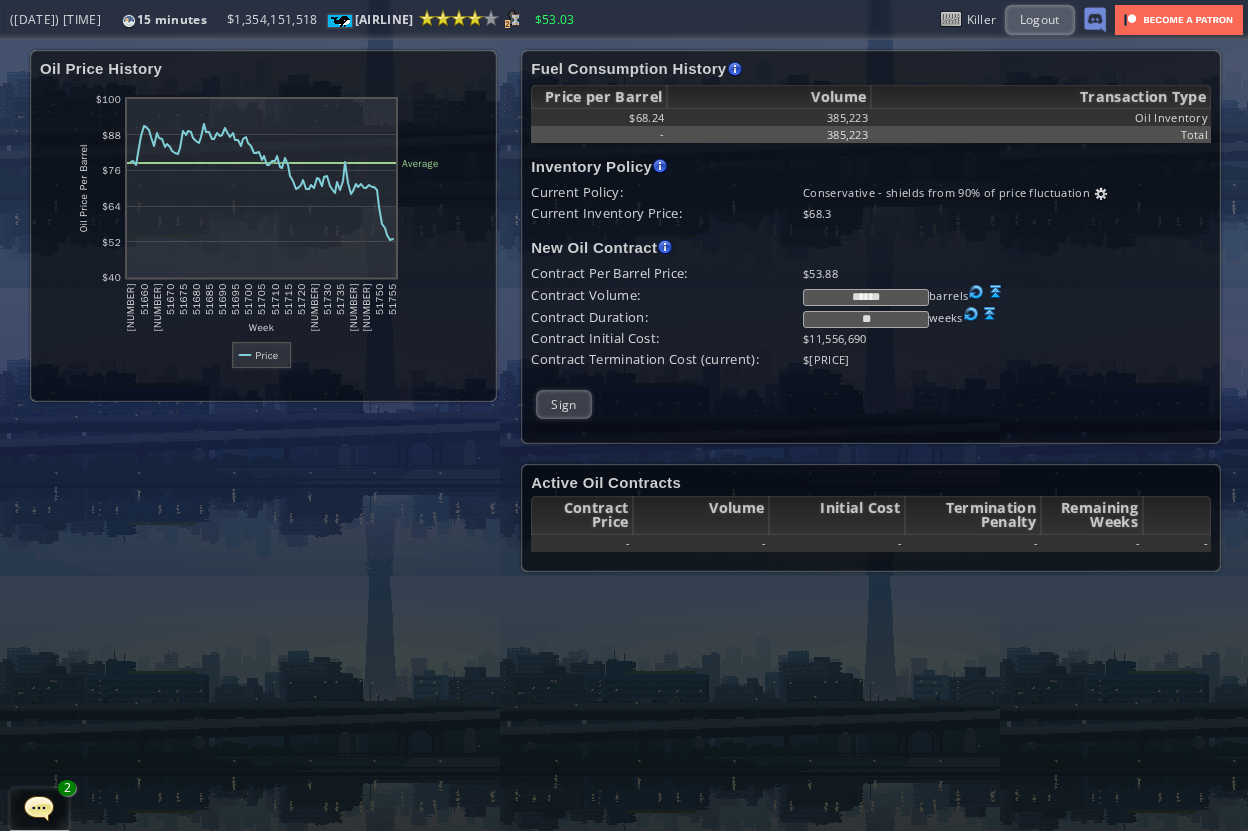 drag, startPoint x: 881, startPoint y: 314, endPoint x: 819, endPoint y: 309, distance: 62.201286 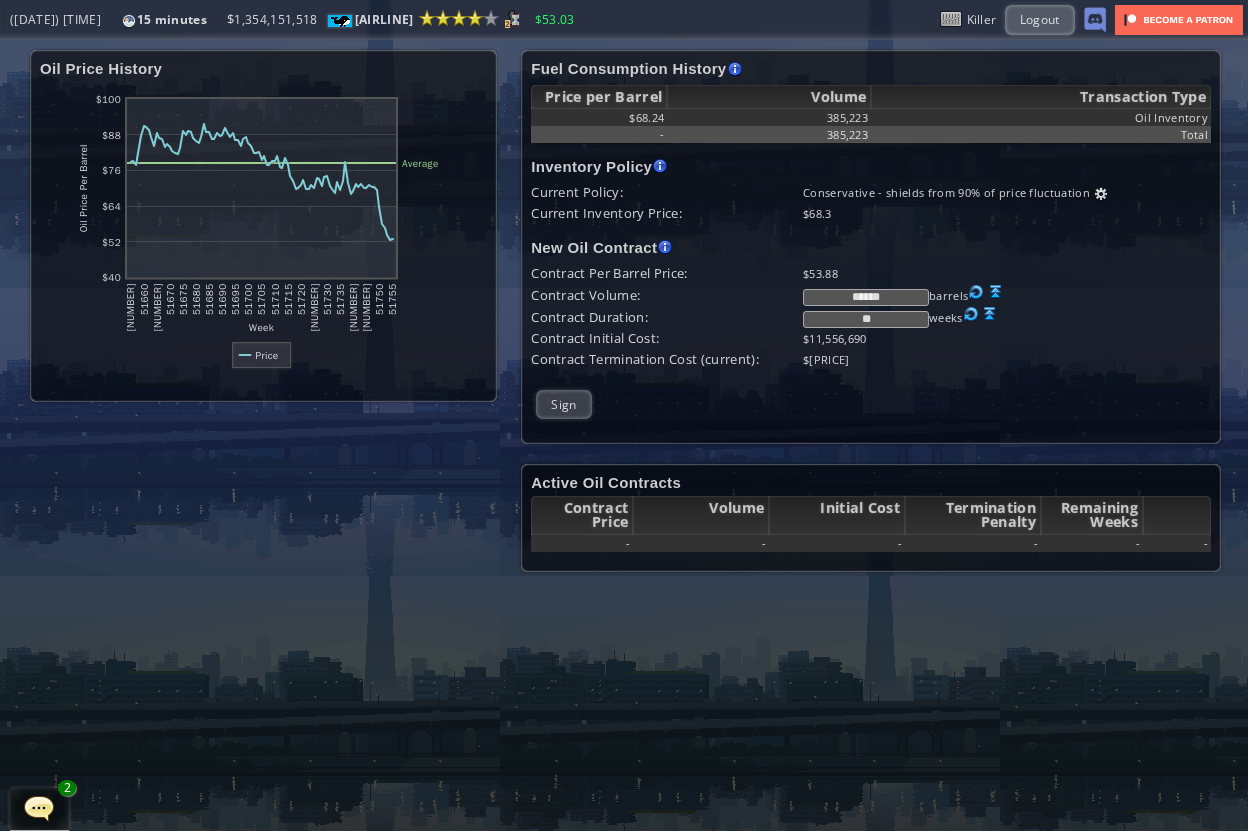 click on "**" at bounding box center [866, 319] 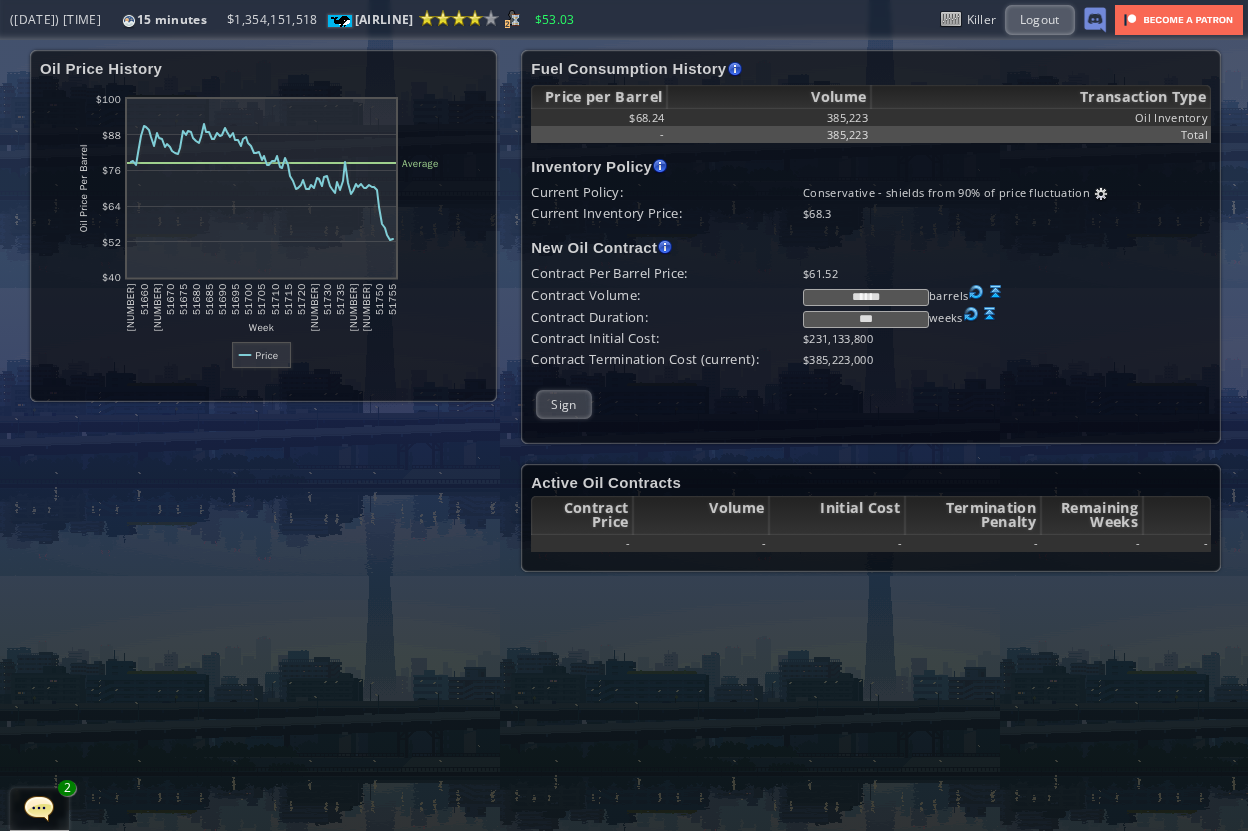 type on "***" 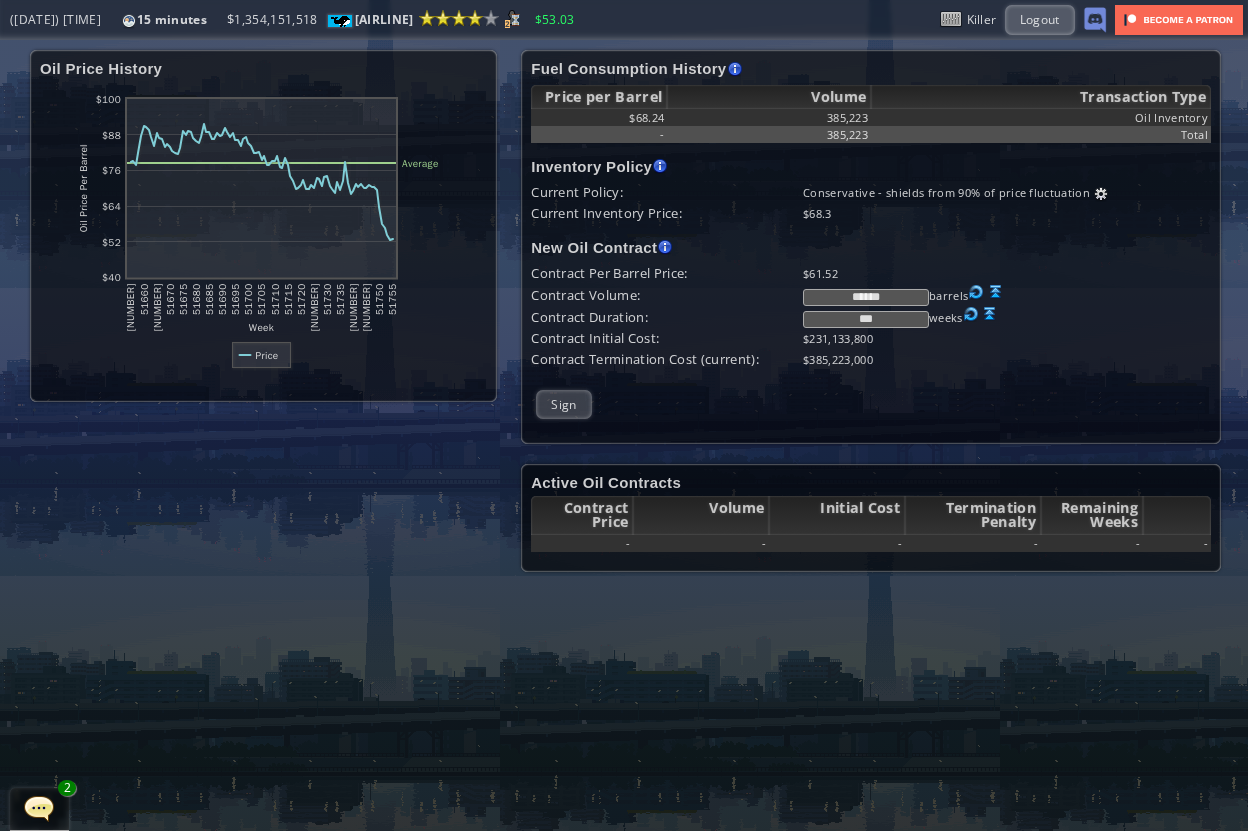 drag, startPoint x: 898, startPoint y: 296, endPoint x: 797, endPoint y: 288, distance: 101.31634 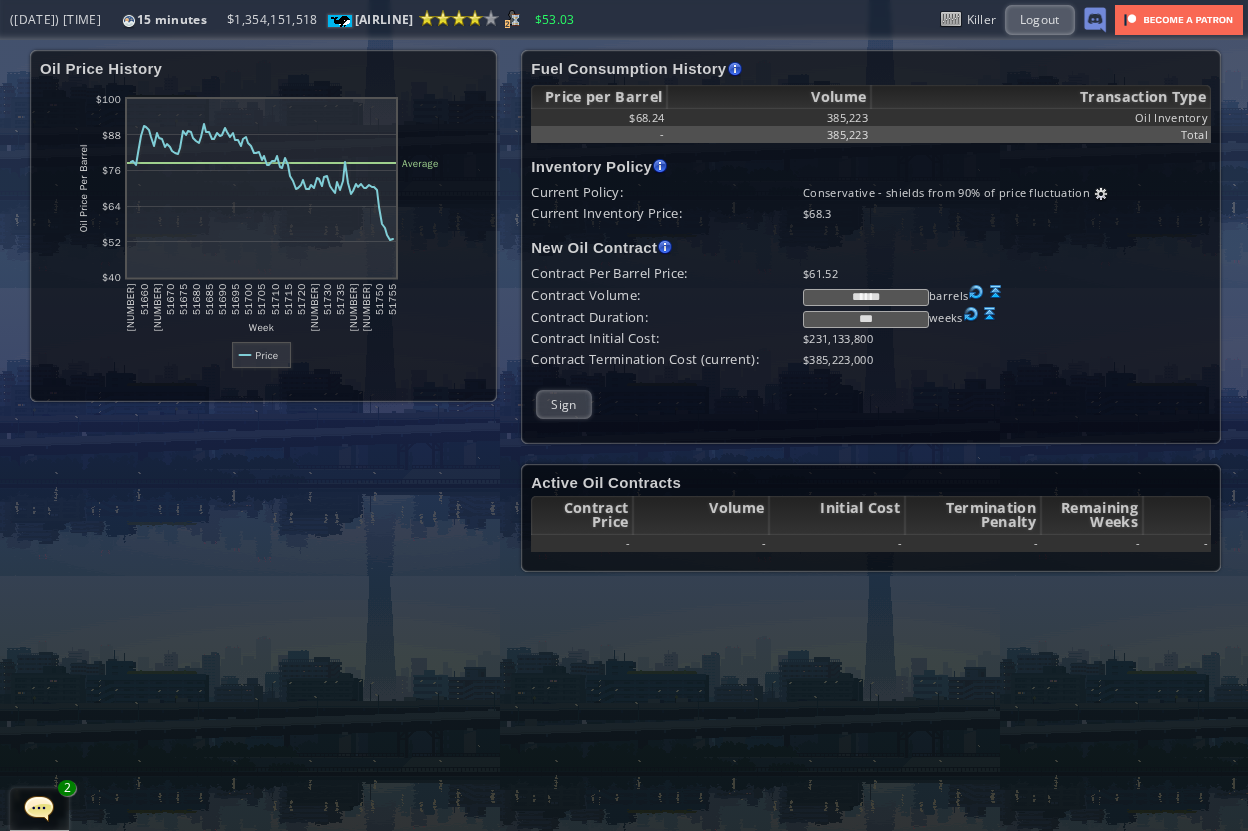 click on "******" at bounding box center (866, 297) 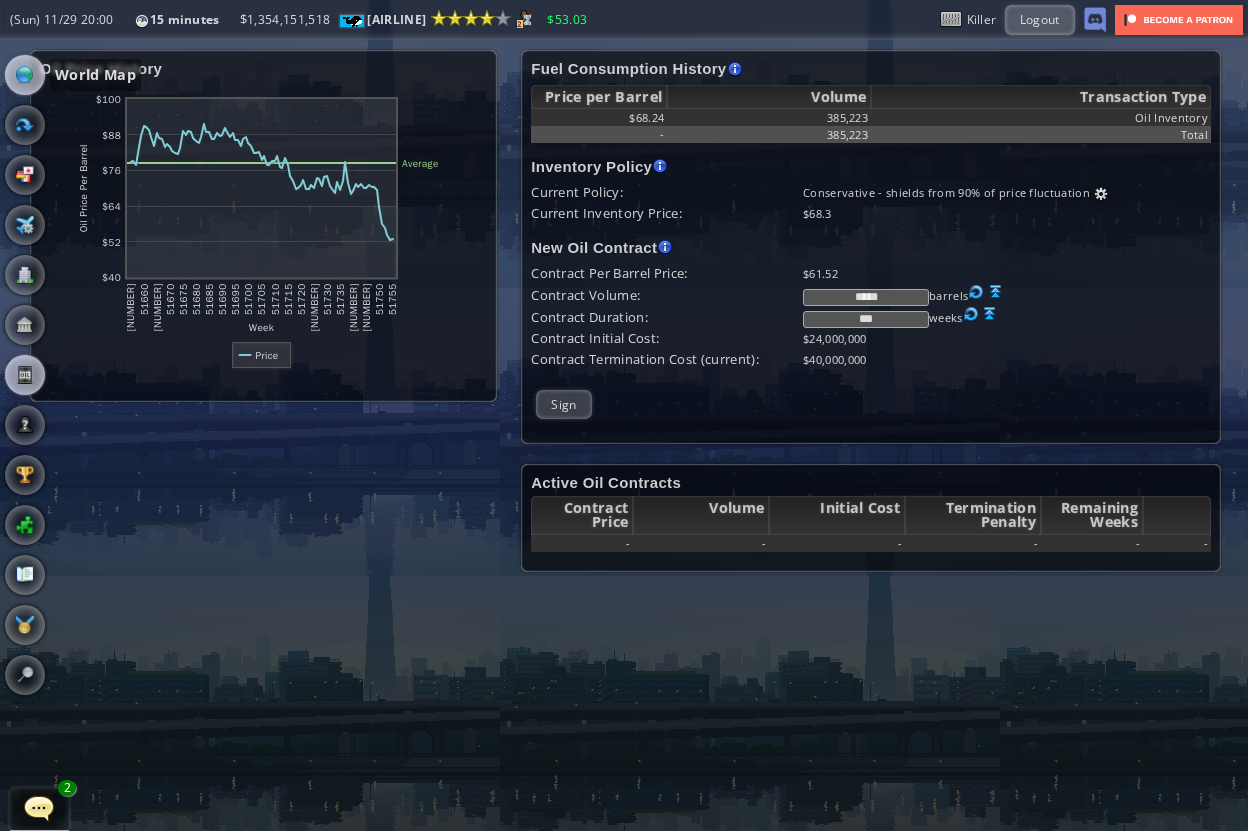 type on "*****" 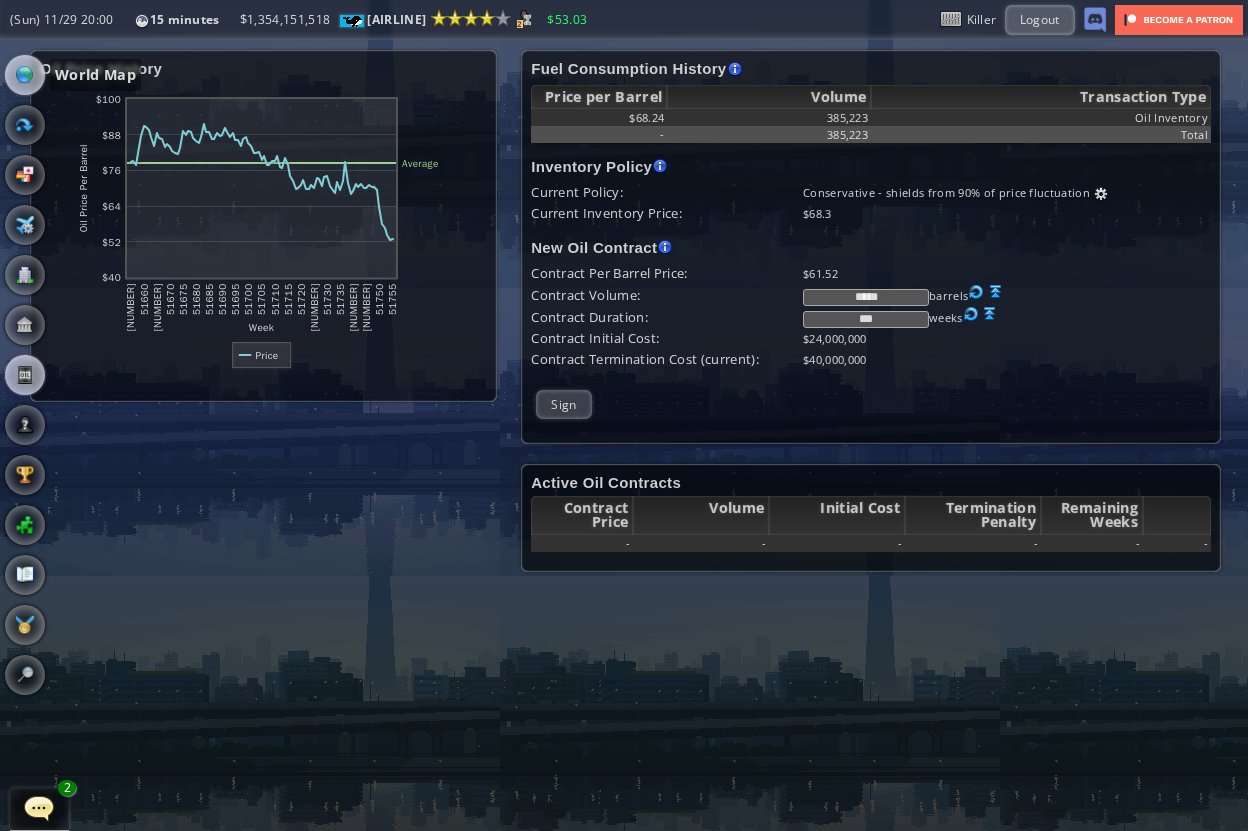 click at bounding box center [25, 75] 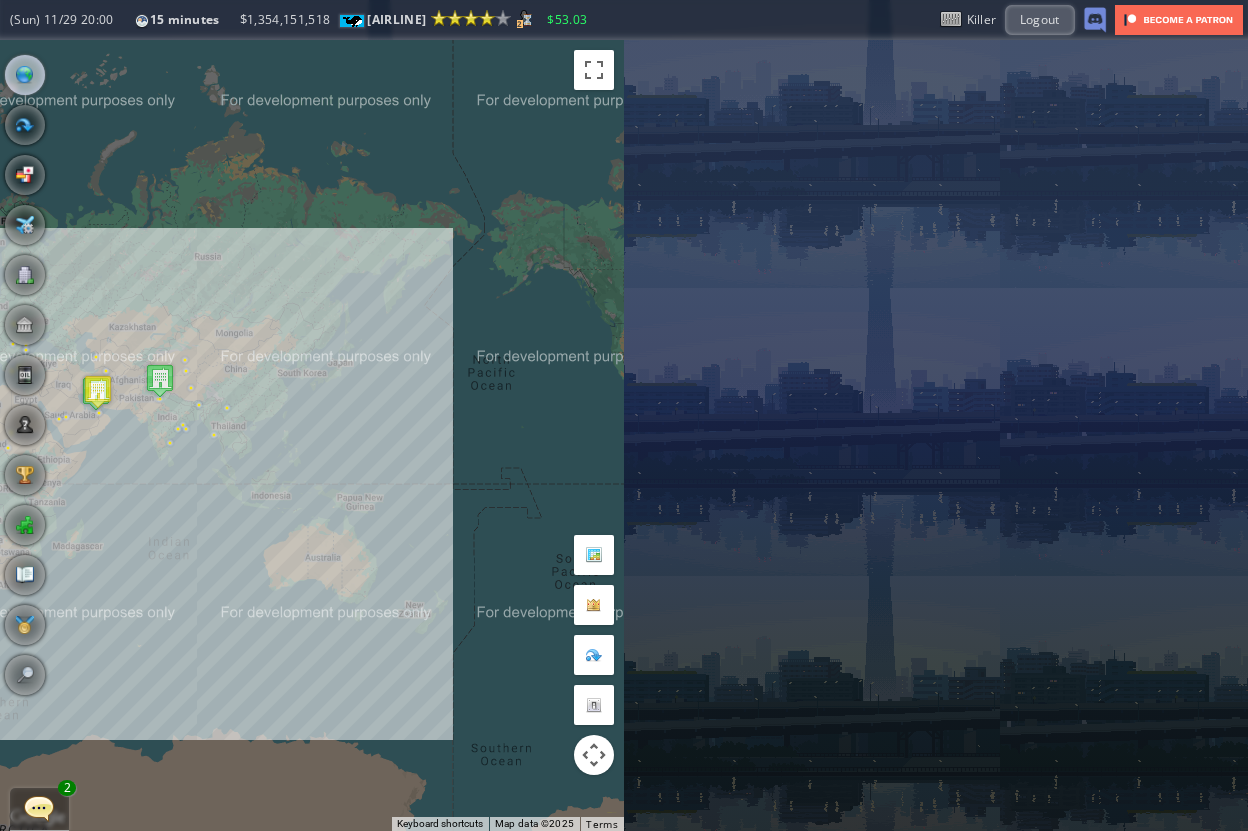 drag, startPoint x: 291, startPoint y: 494, endPoint x: 355, endPoint y: 489, distance: 64.195015 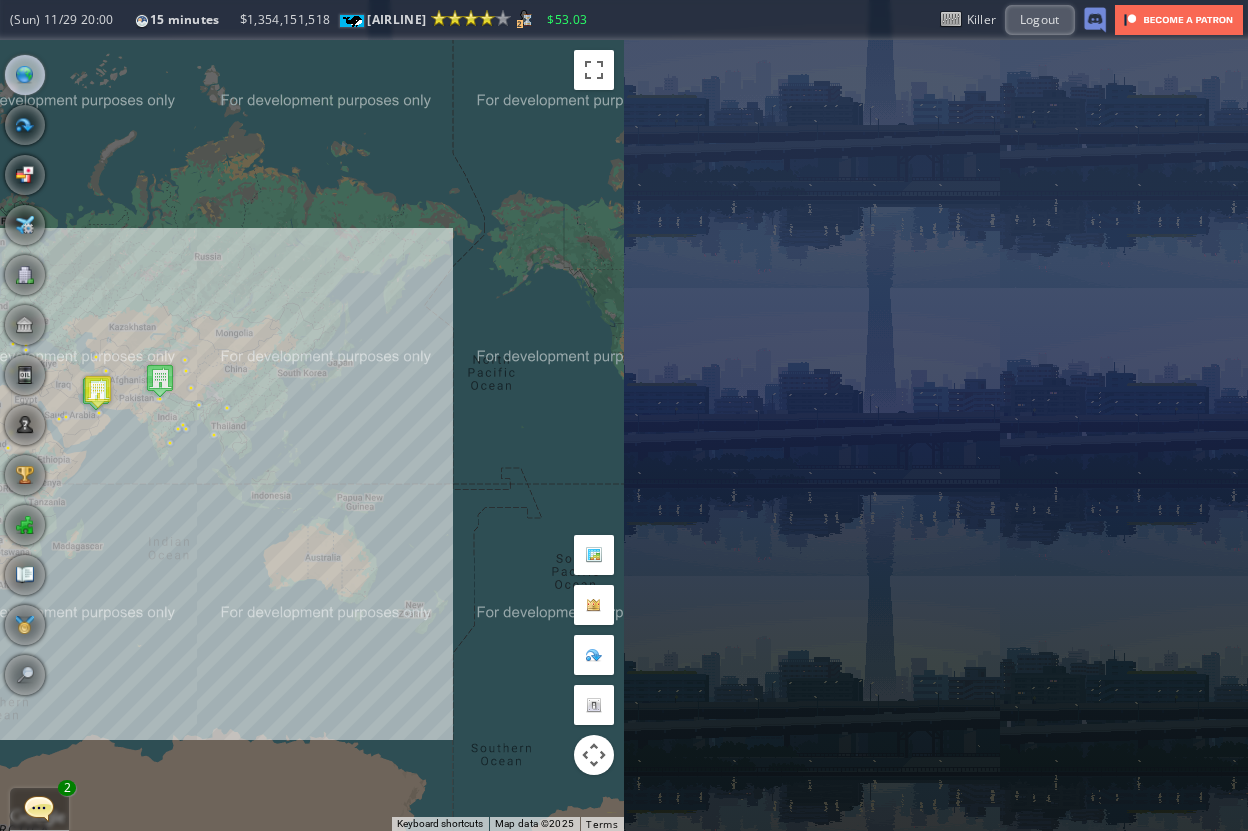 click on "To navigate, press the arrow keys." at bounding box center [312, 435] 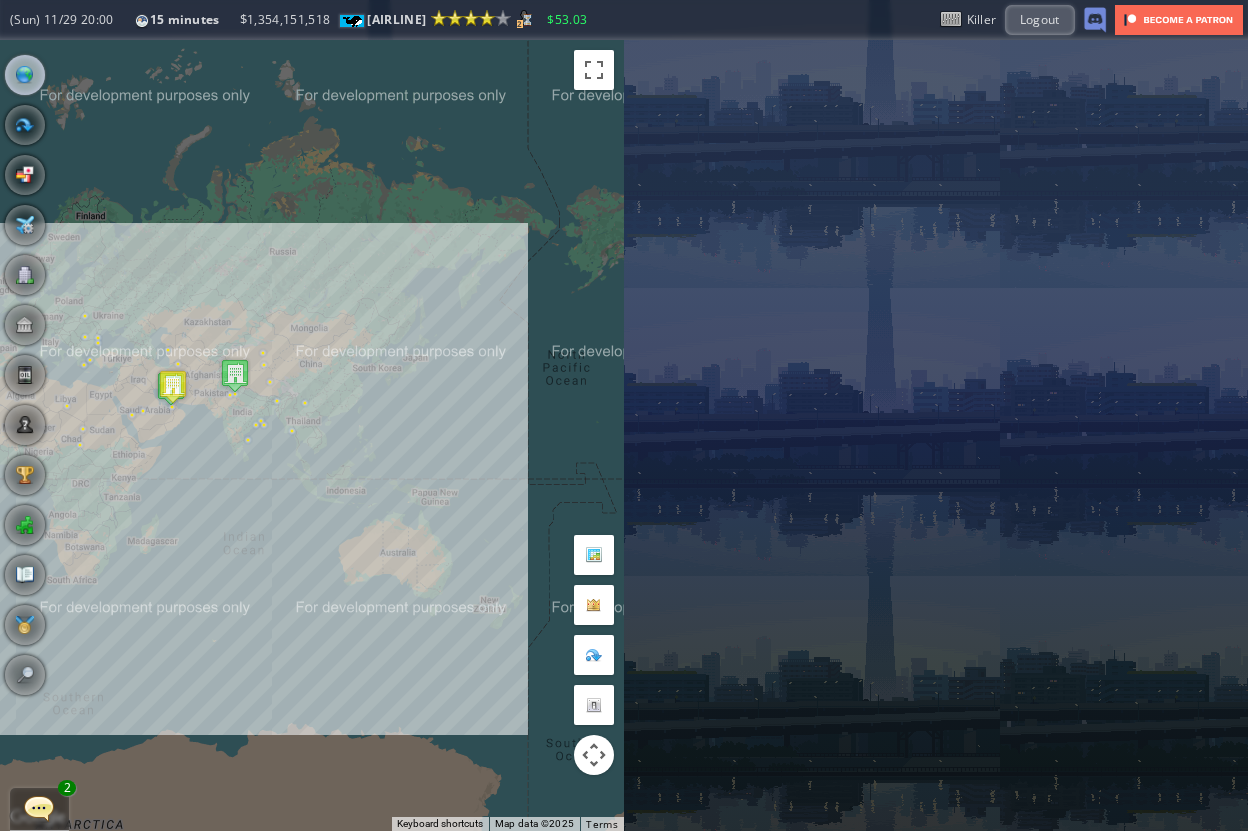 click on "To navigate, press the arrow keys." at bounding box center (312, 435) 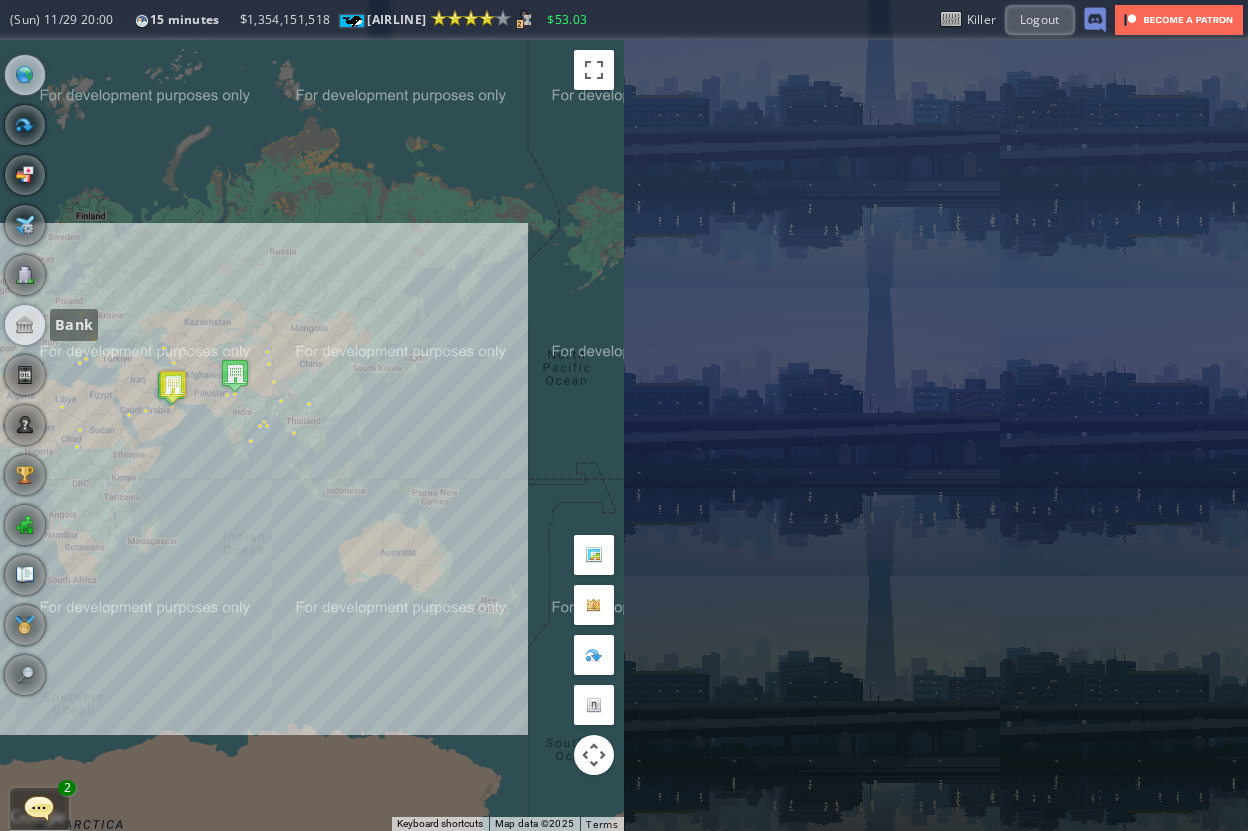 click at bounding box center (25, 325) 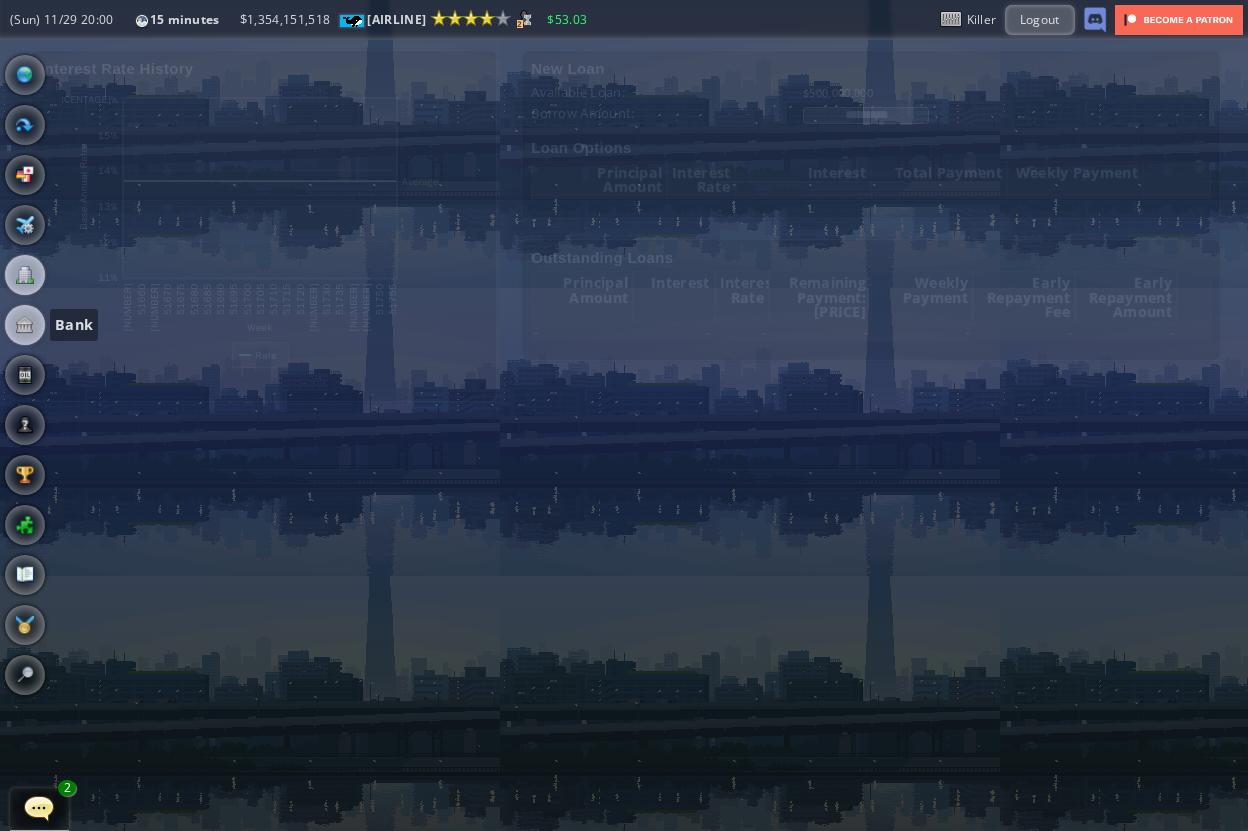 click at bounding box center [25, 275] 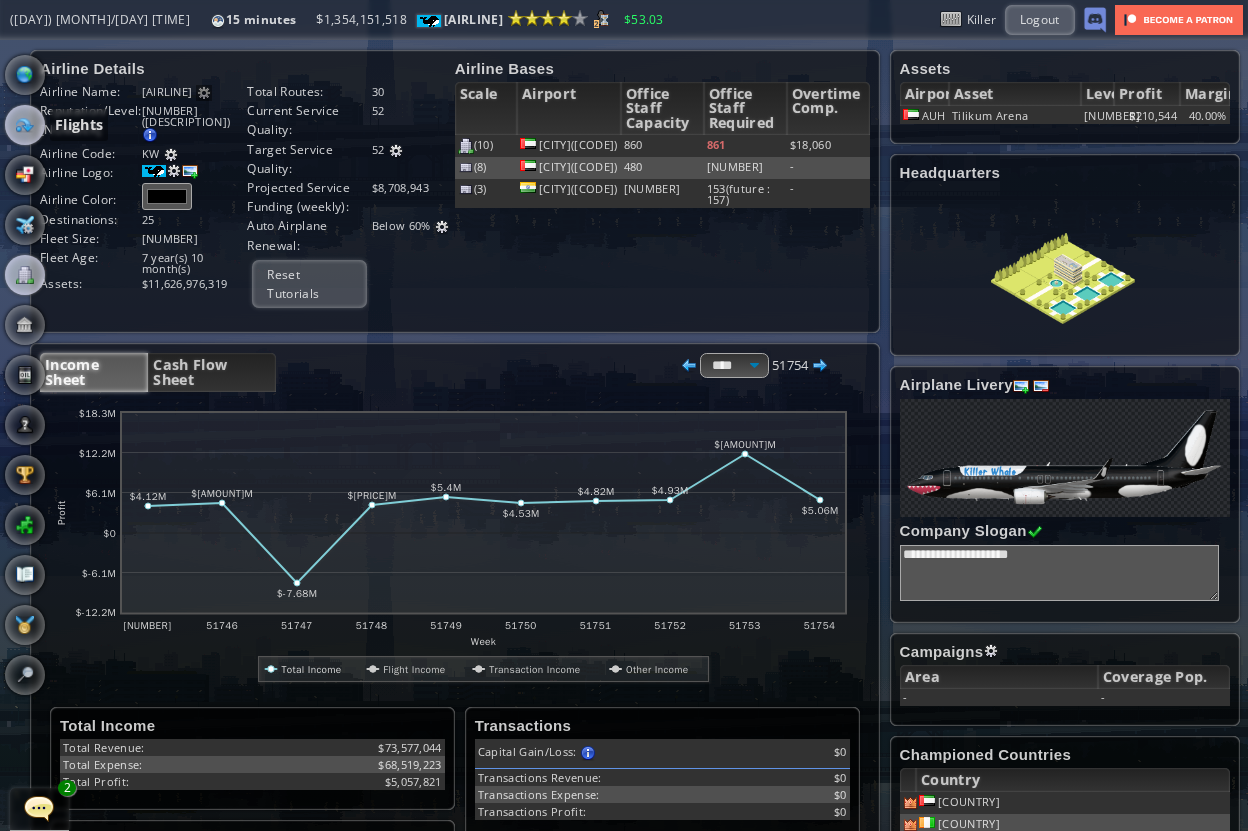 click at bounding box center (25, 125) 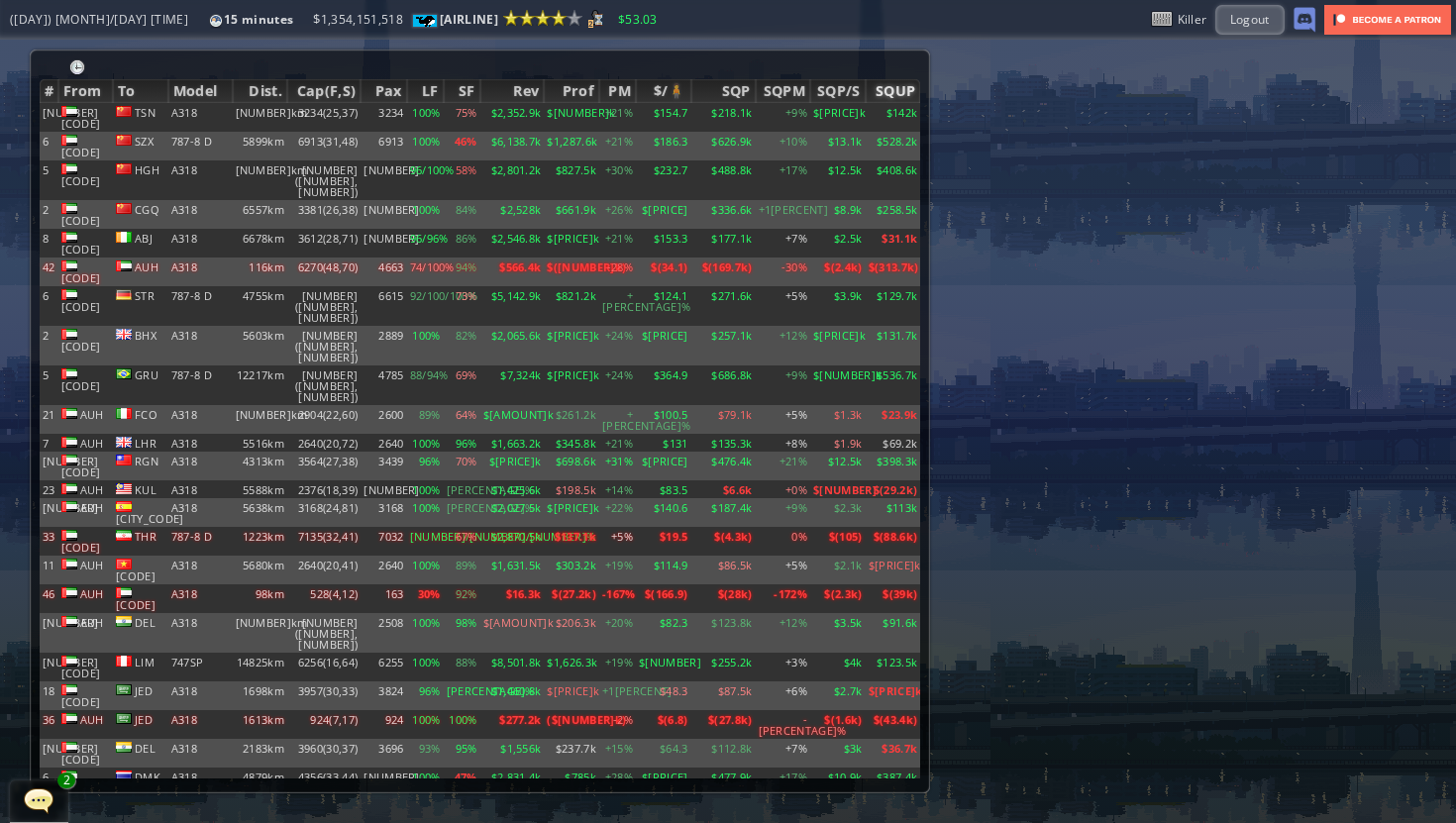 click on "SQUP" at bounding box center (893, 91) 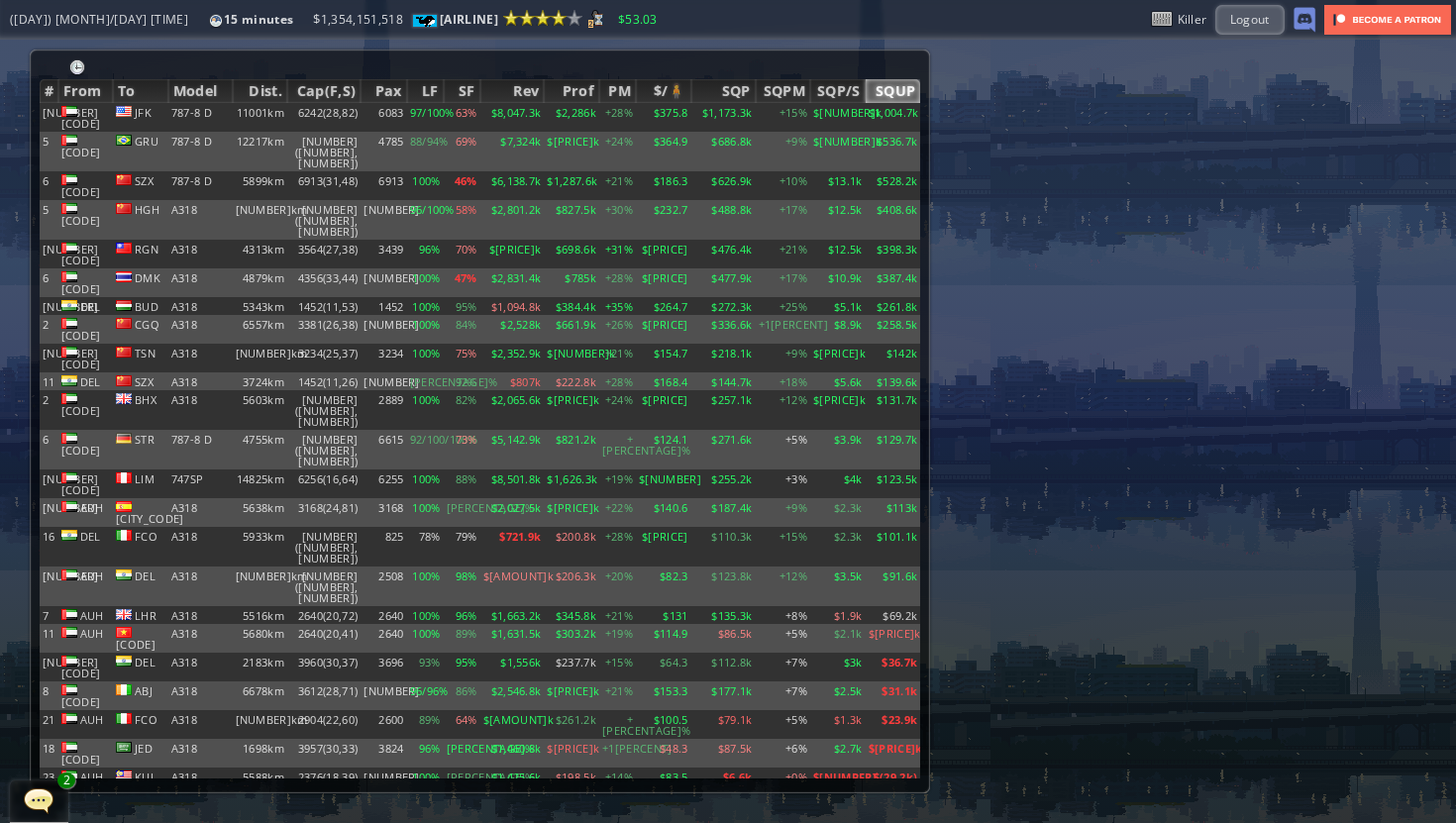 click on "$(169.7k)" at bounding box center [723, 117] 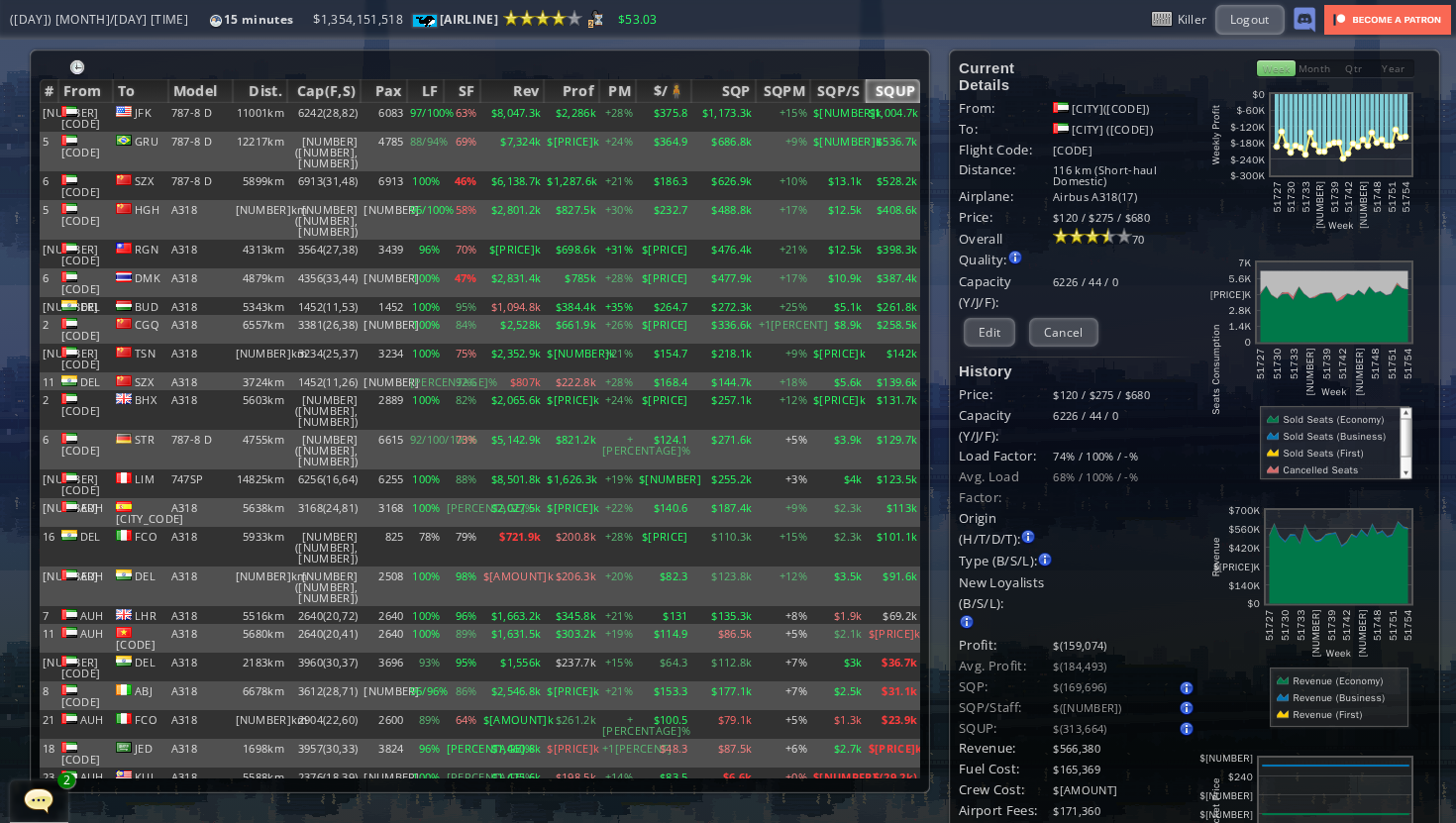 click on "$(4.3k)" at bounding box center [723, 117] 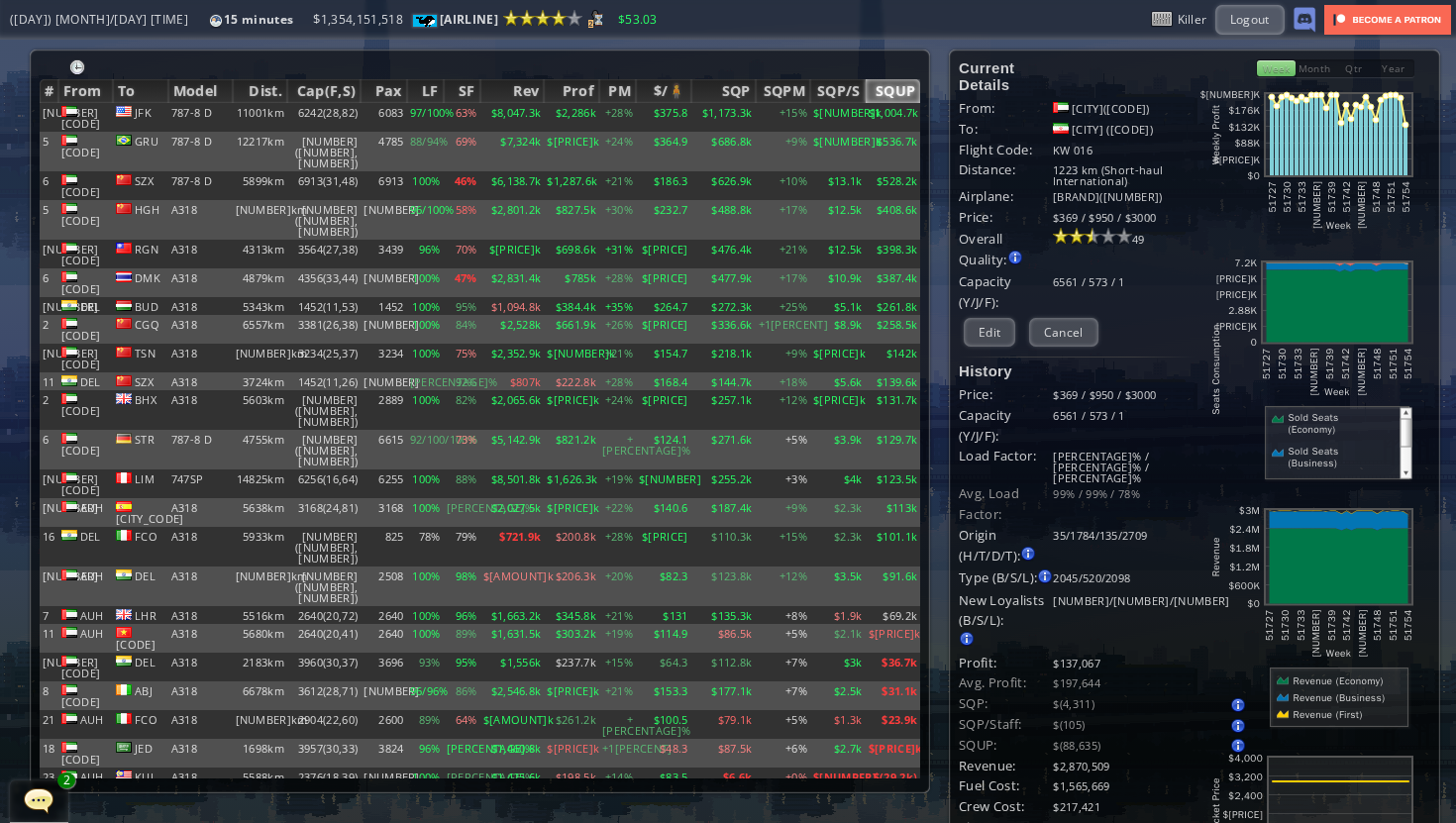 click on "$(39.1k)" at bounding box center (723, 117) 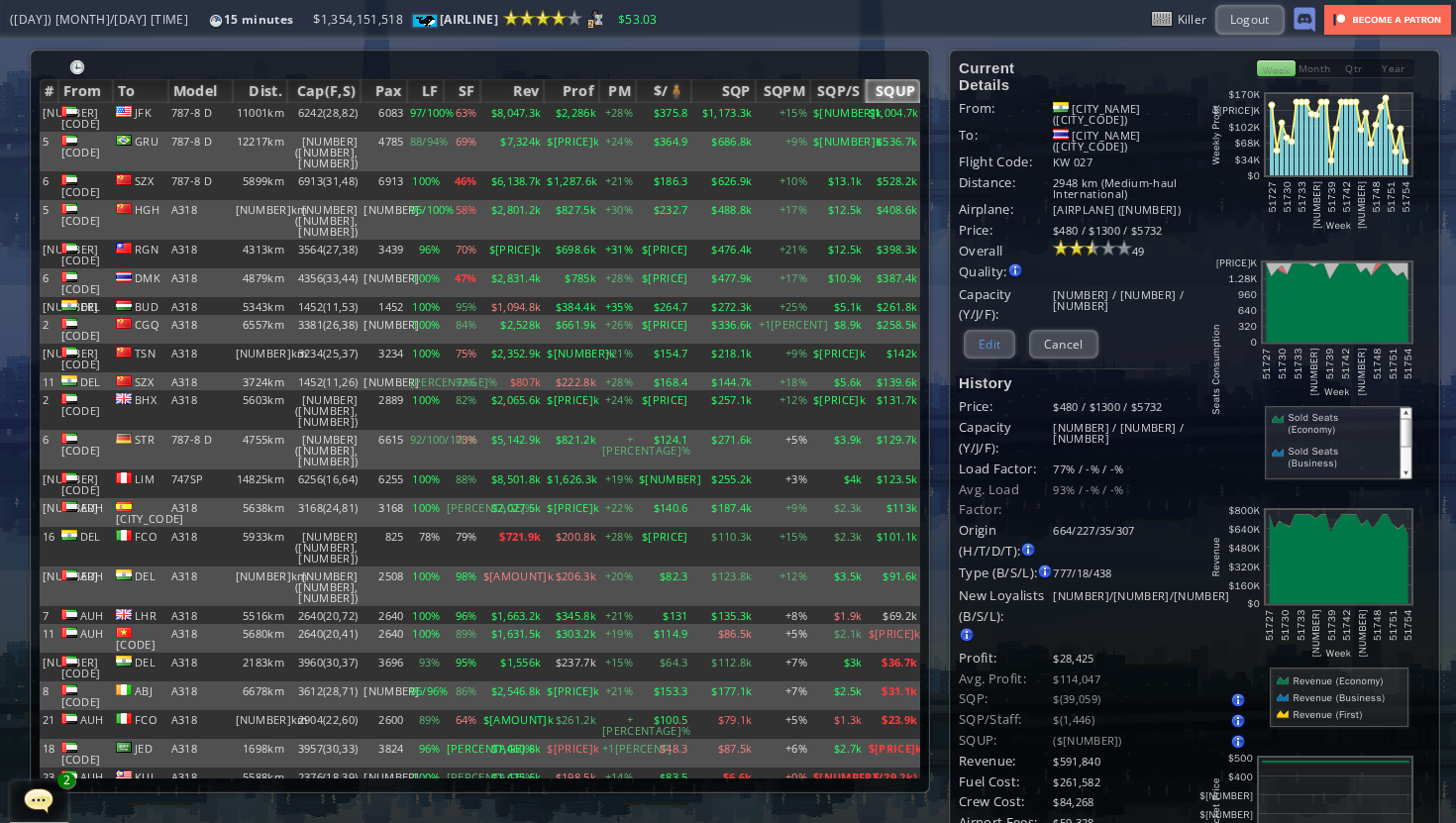 click on "Edit" at bounding box center (989, 344) 